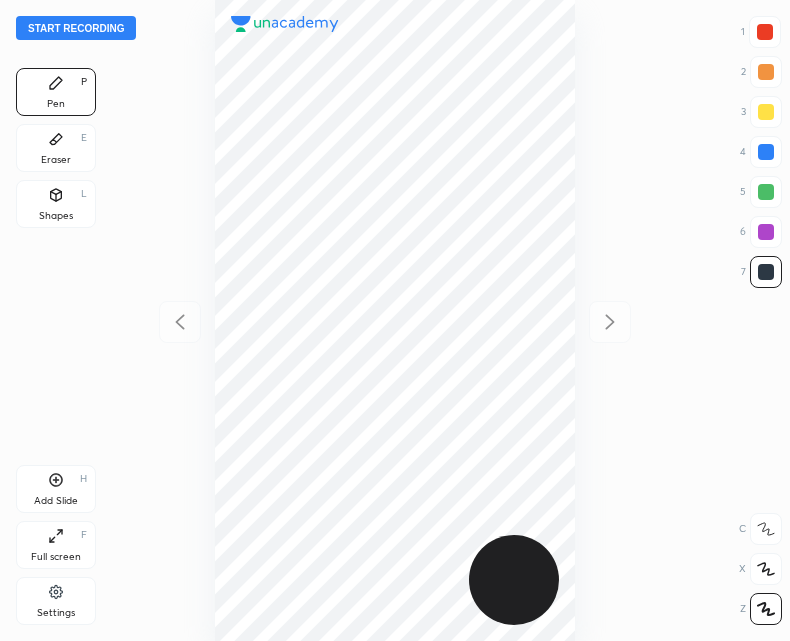 scroll, scrollTop: 0, scrollLeft: 0, axis: both 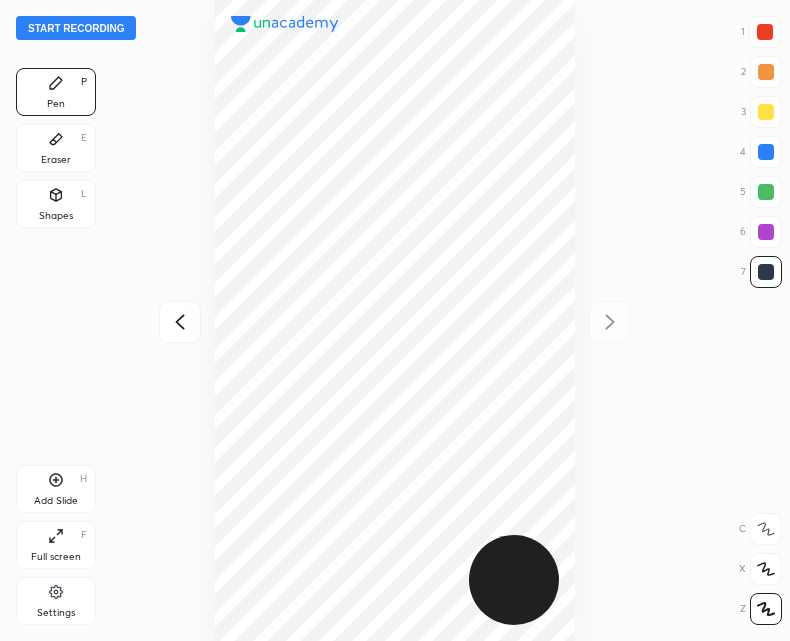 click 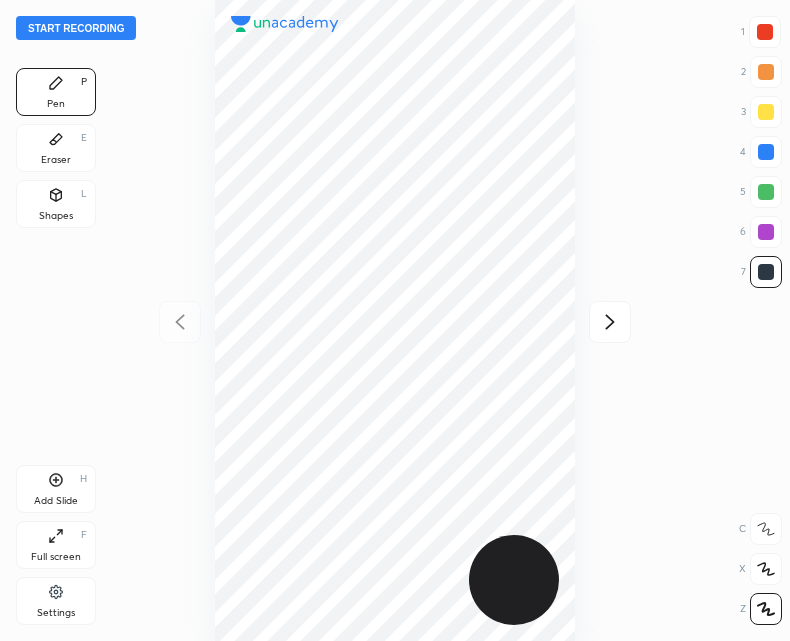 click 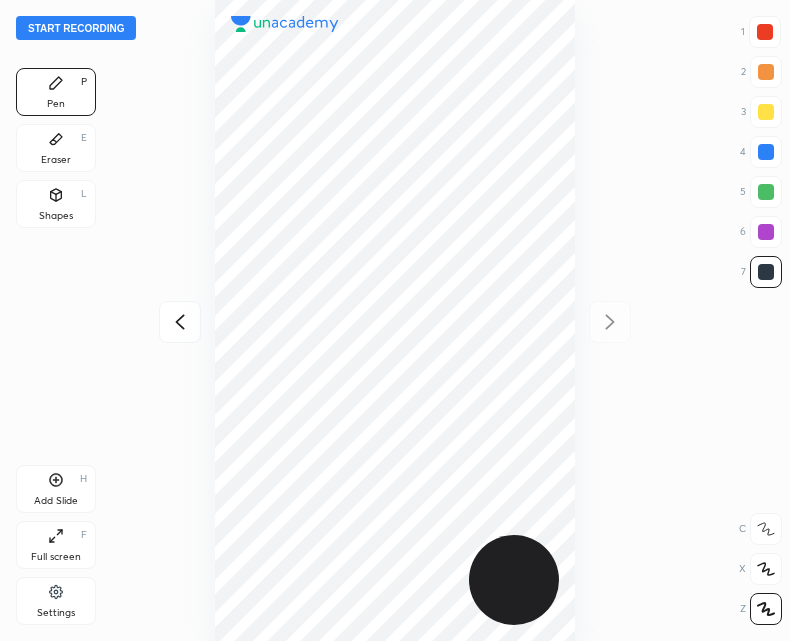 click at bounding box center [395, 320] 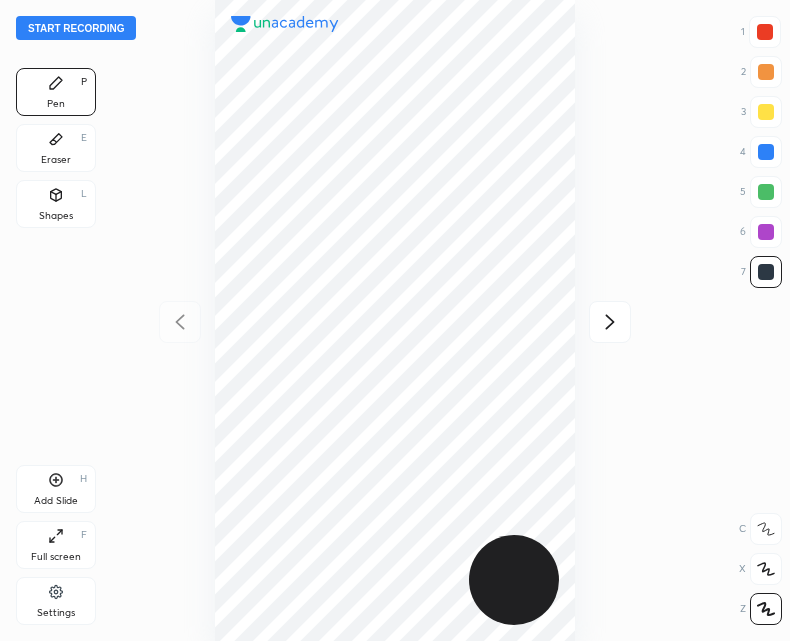 click 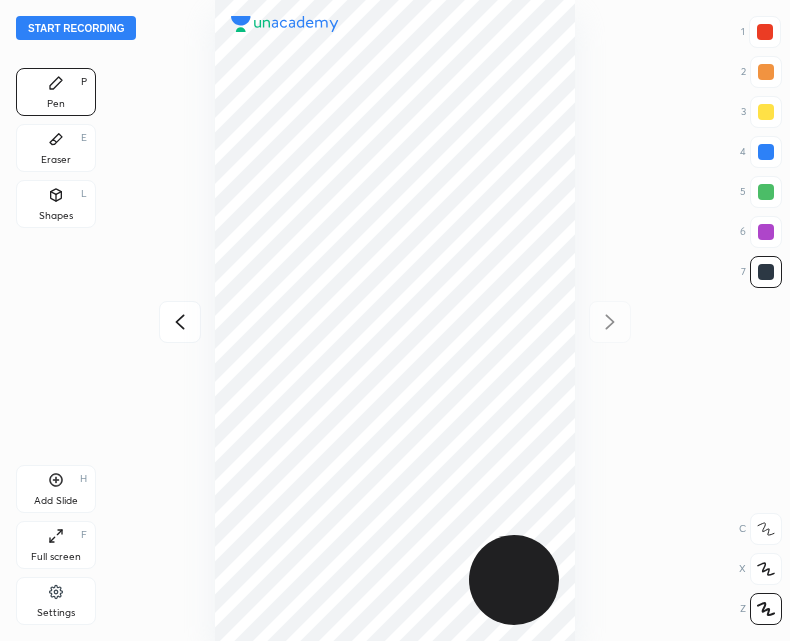 click 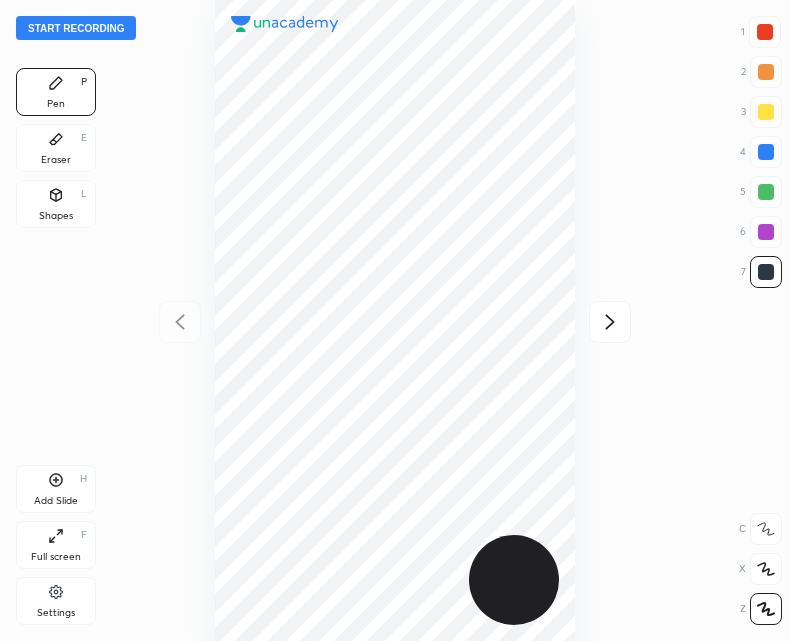 click 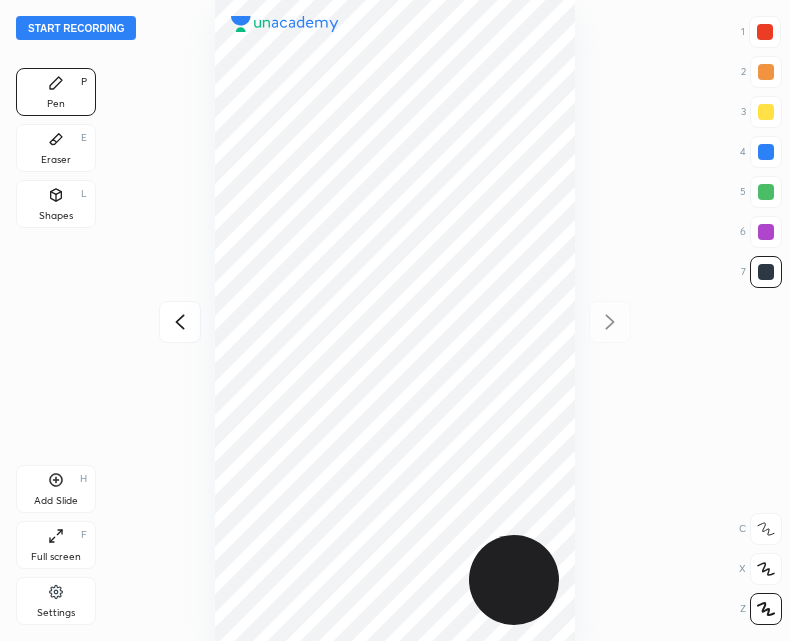 click 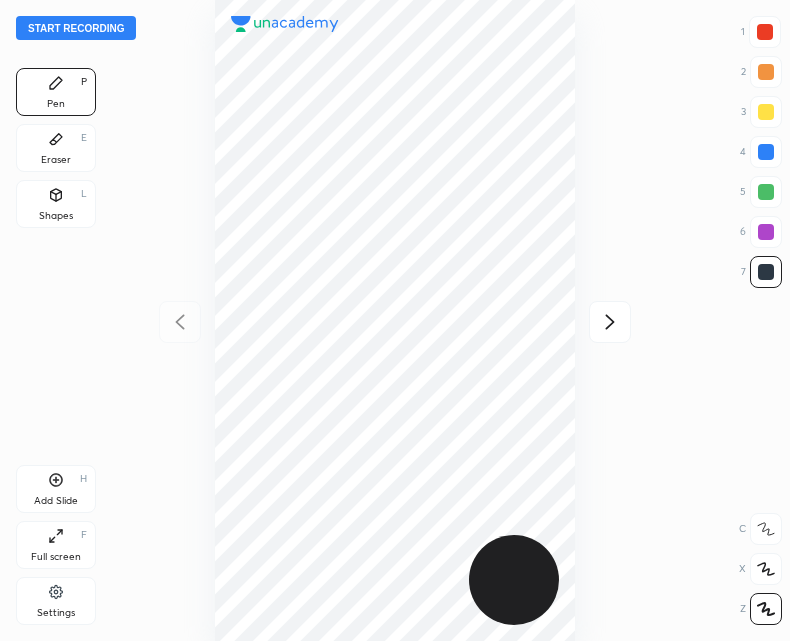 click 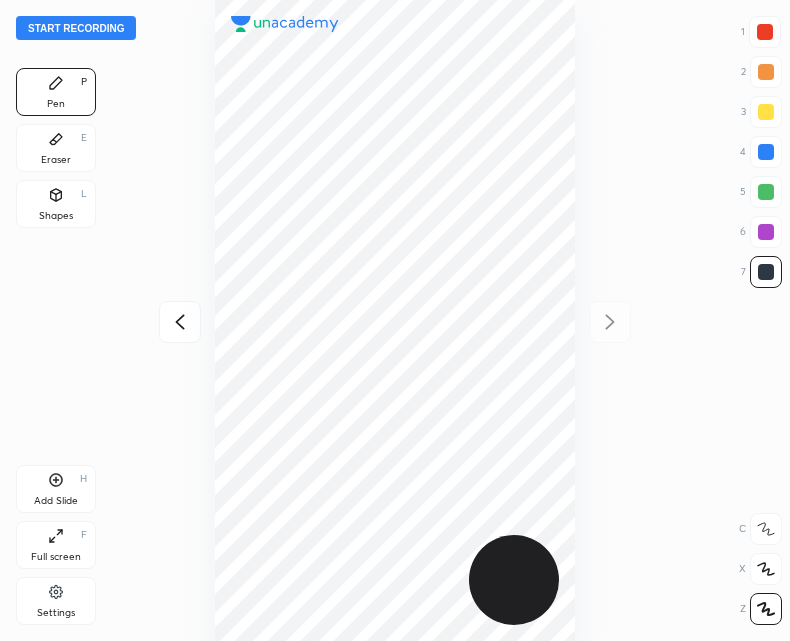 click 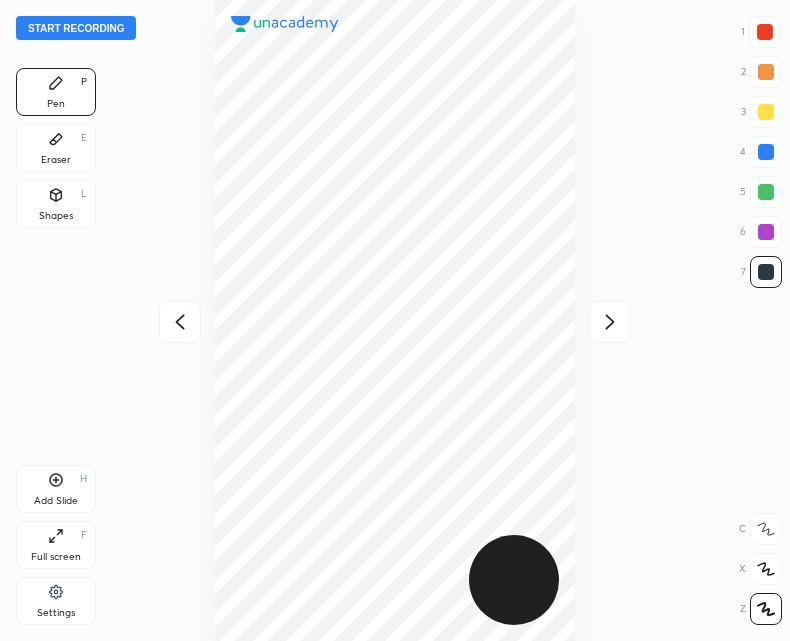 click at bounding box center (610, 322) 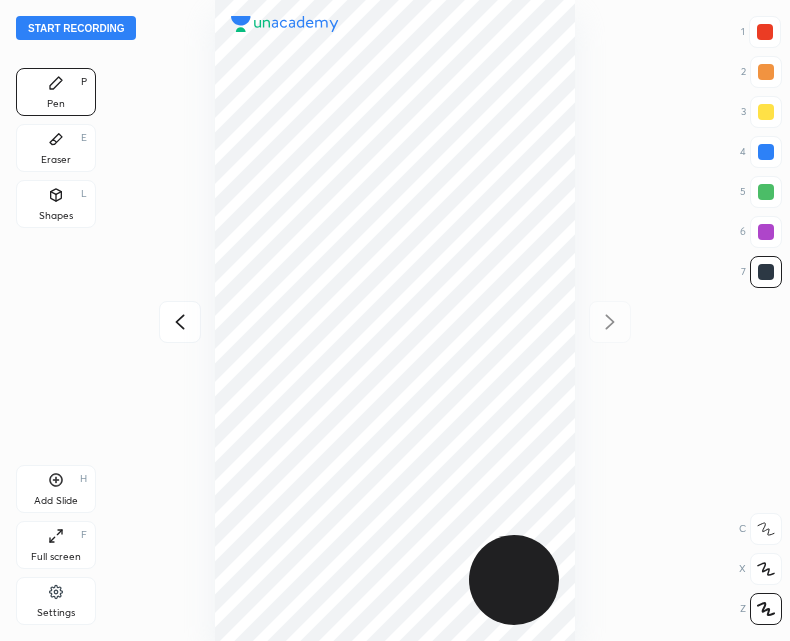 click 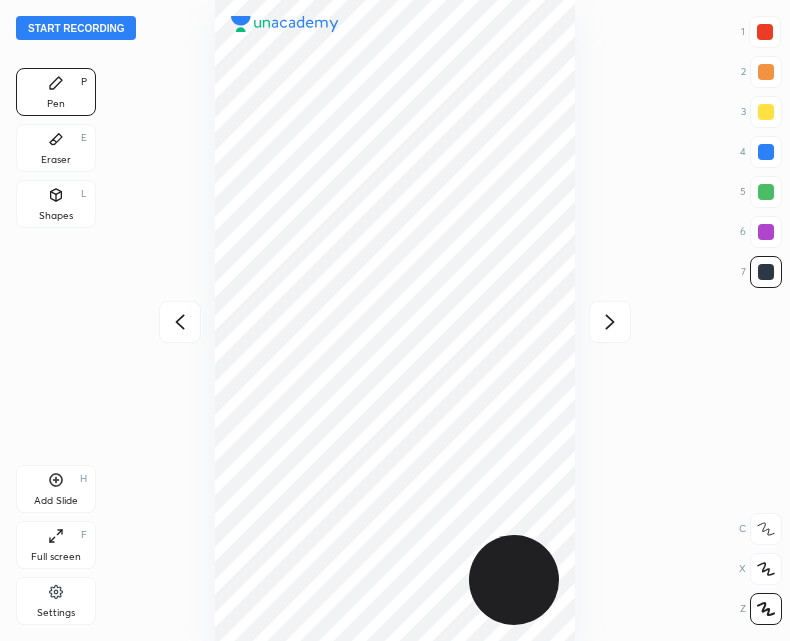 click 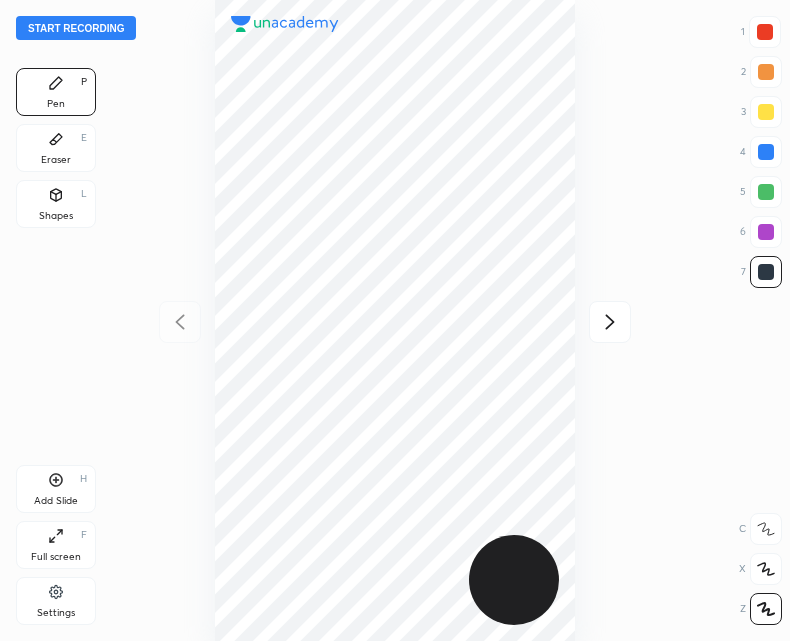 click on "Add Slide H" at bounding box center [56, 489] 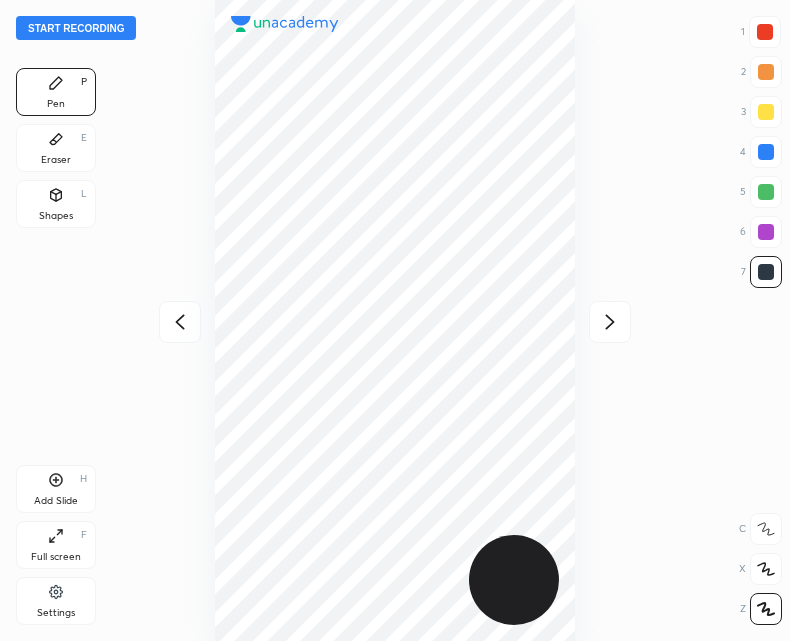 click on "Add Slide" at bounding box center [56, 501] 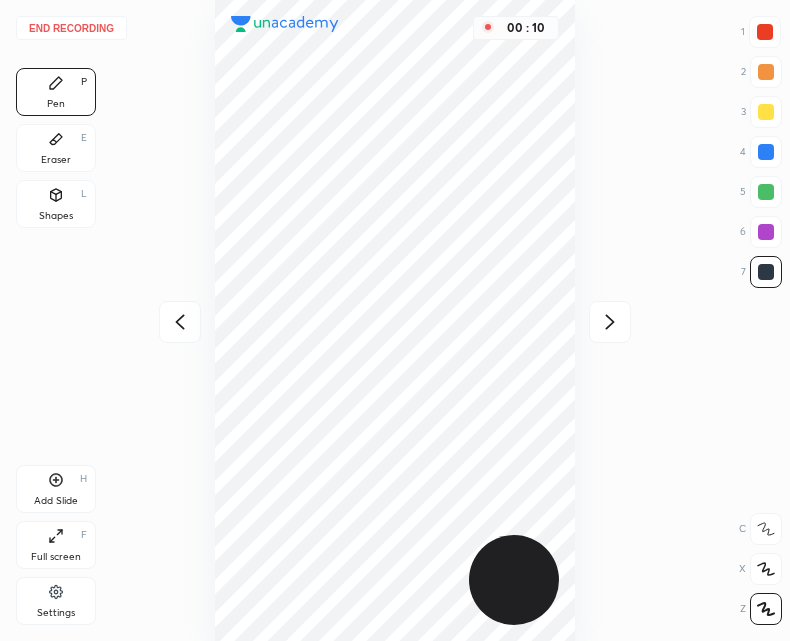click on "End recording 1 2 3 4 5 6 7 R O A L C X Z   Erase all C X Z Pen P Eraser E Shapes L Add Slide H Full screen F Settings 00 : 10" at bounding box center (395, 320) 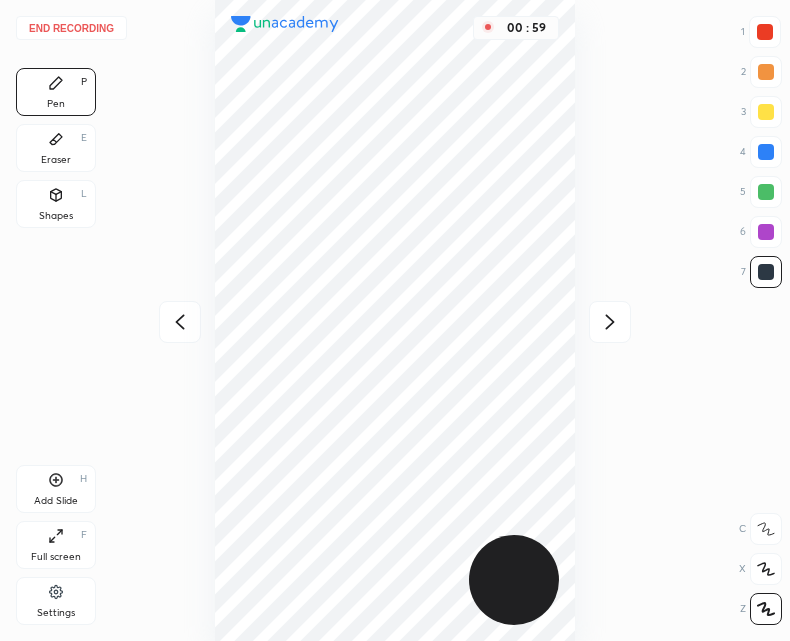 click on "End recording" at bounding box center [71, 28] 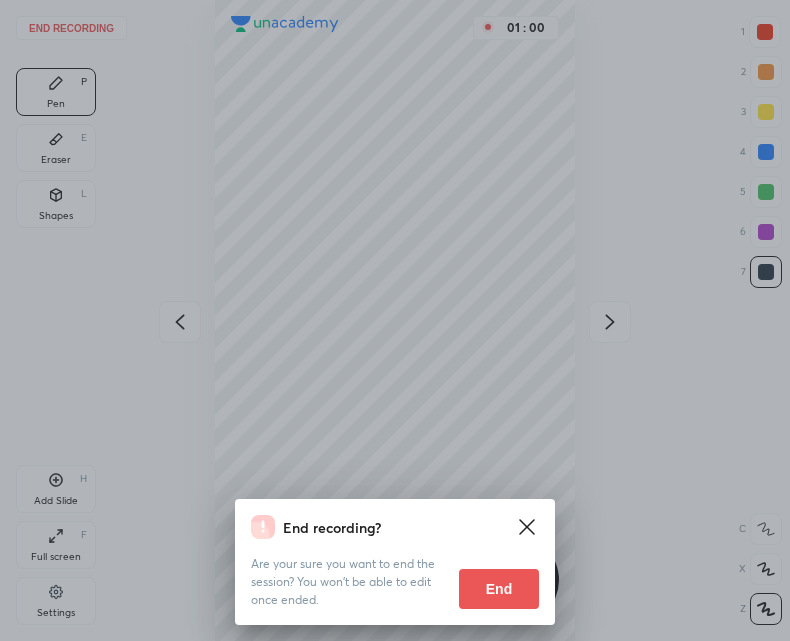click on "End" at bounding box center (499, 589) 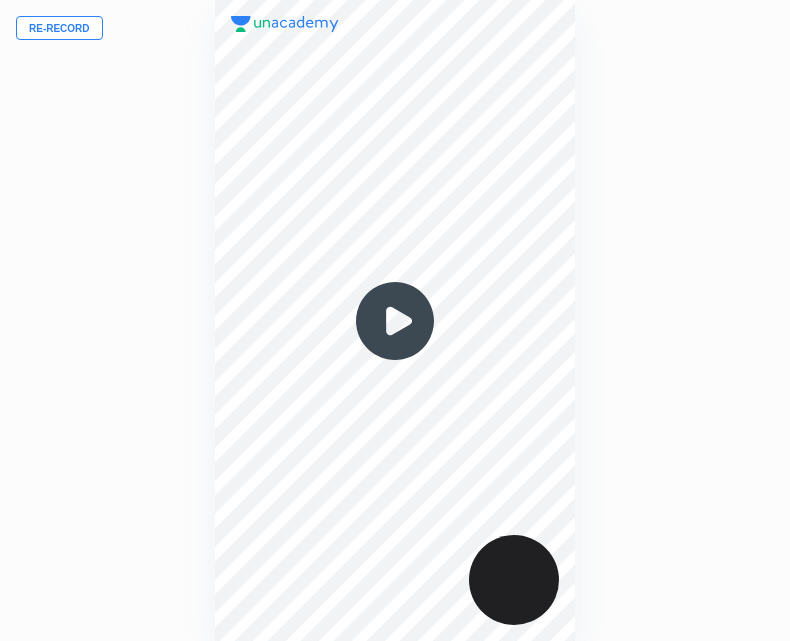 click on "Re-record" at bounding box center [59, 28] 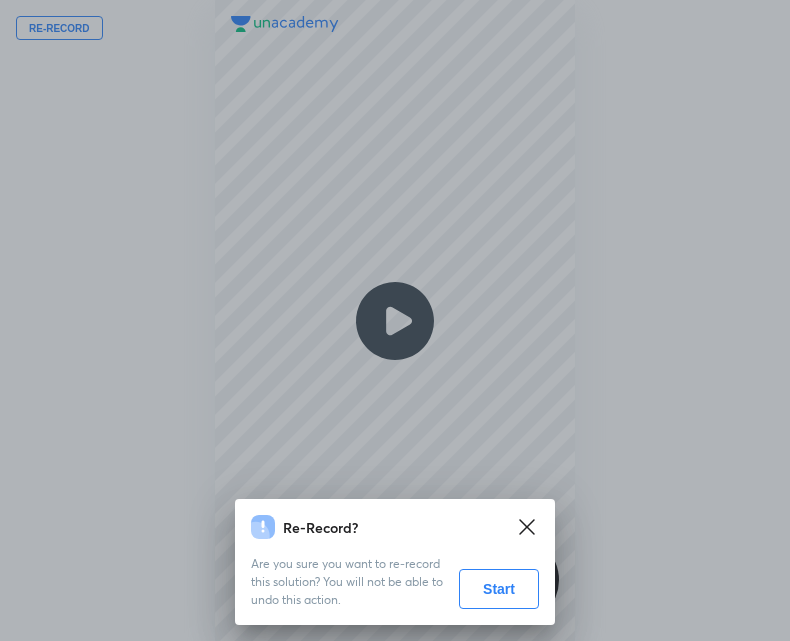 click on "Start" at bounding box center [499, 589] 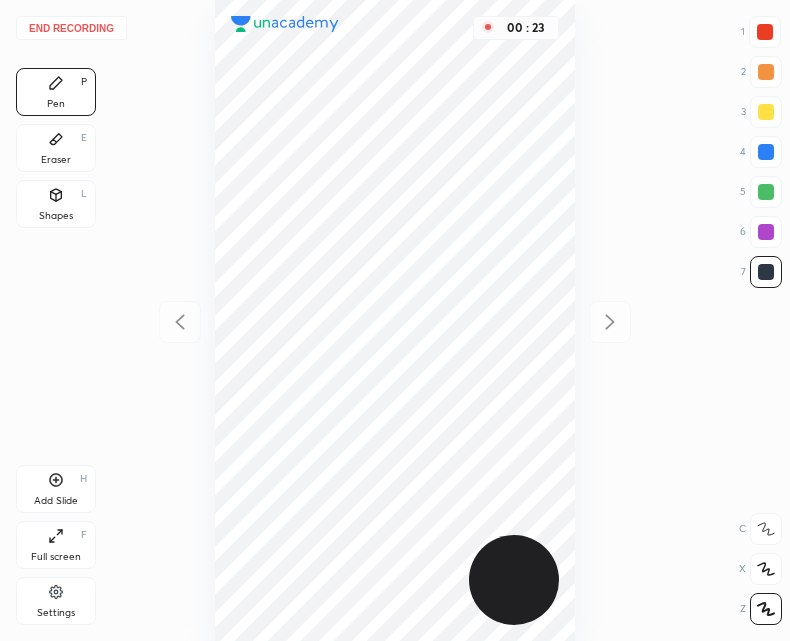 click on "End recording" at bounding box center [71, 28] 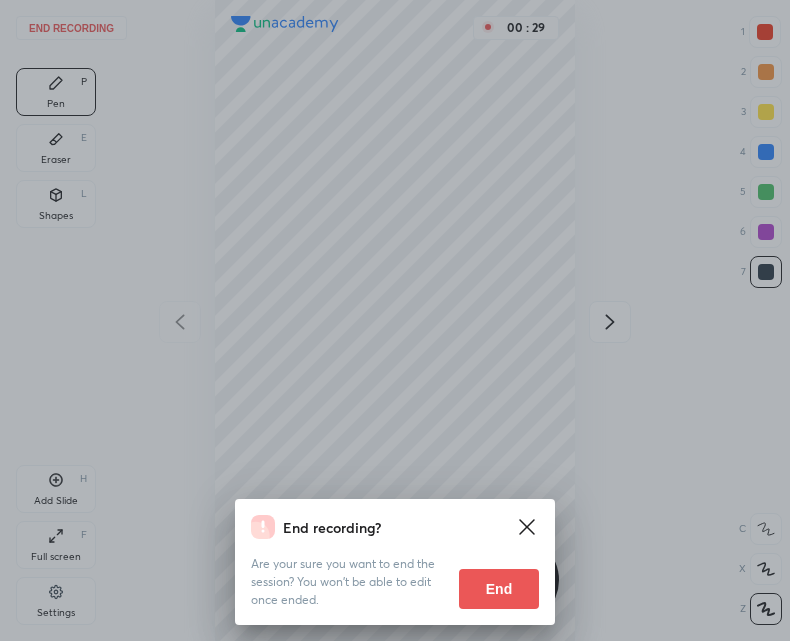 click on "End" at bounding box center [499, 589] 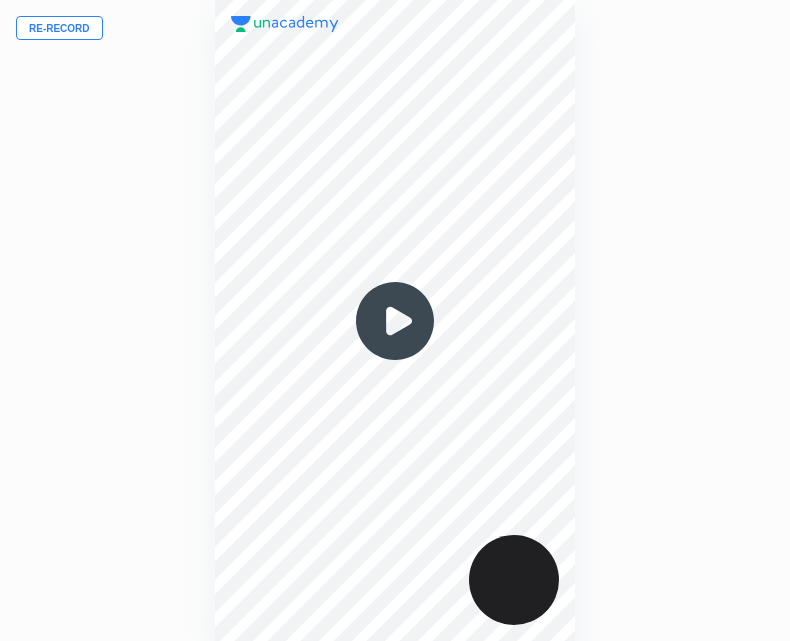 click on "Re-record" at bounding box center (59, 28) 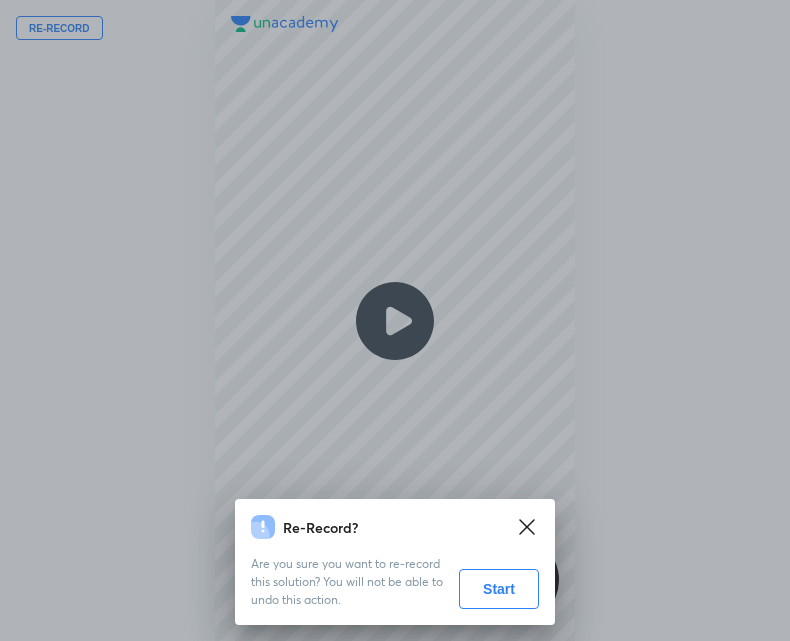 click on "Start" at bounding box center [499, 589] 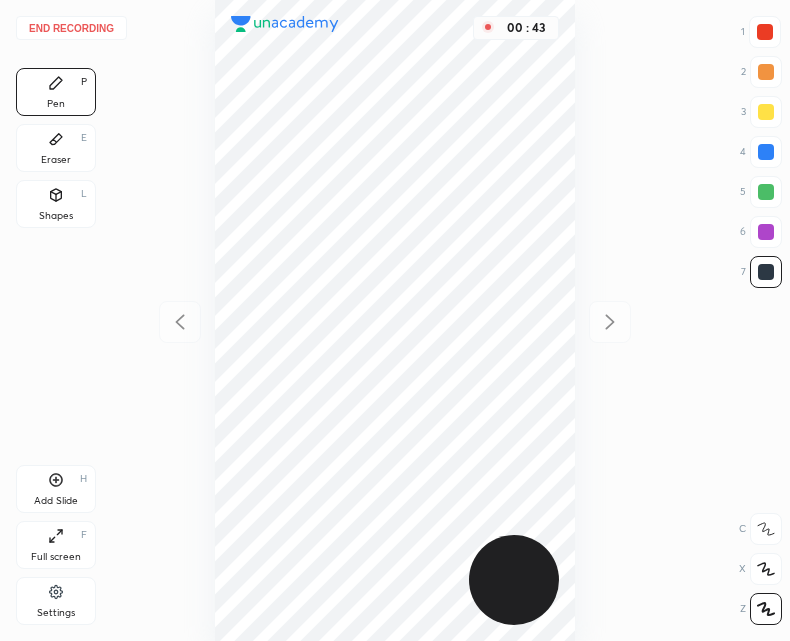 click at bounding box center (765, 32) 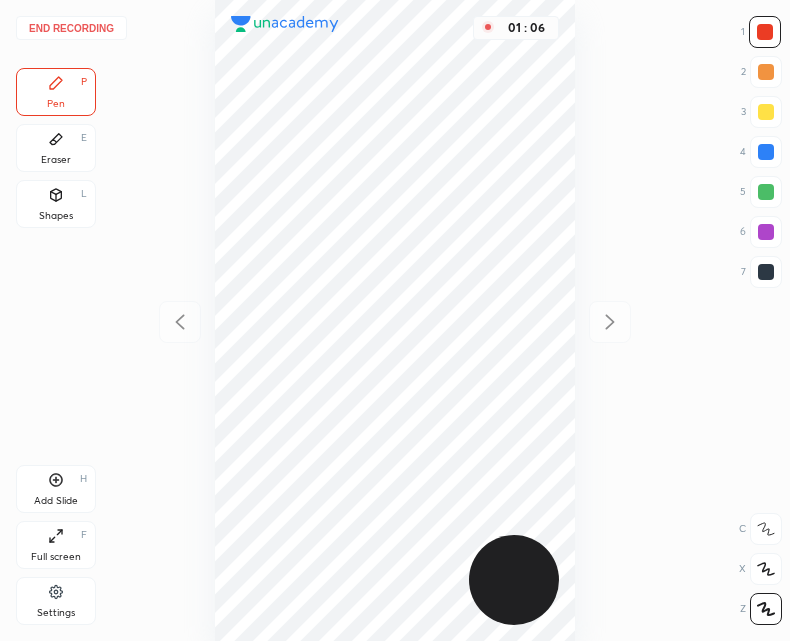 click at bounding box center [766, 272] 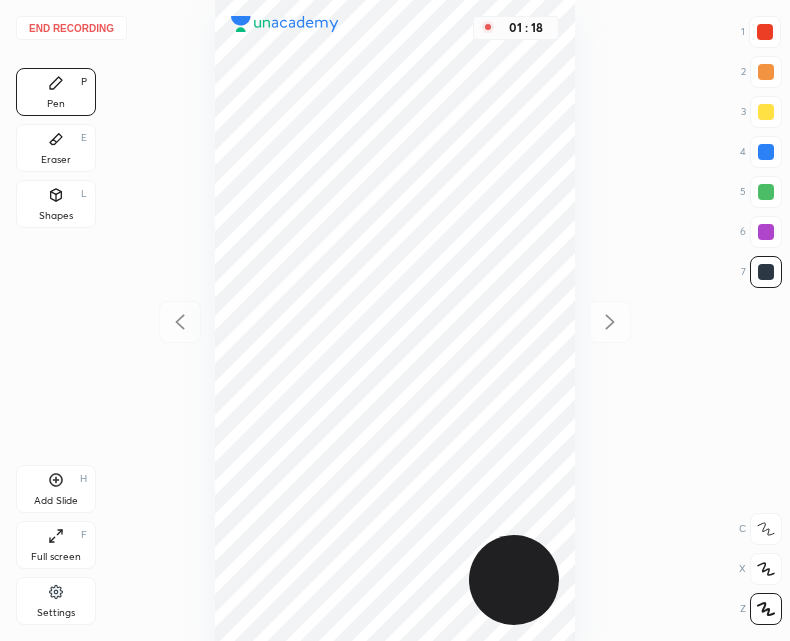 click on "Add Slide H" at bounding box center [56, 489] 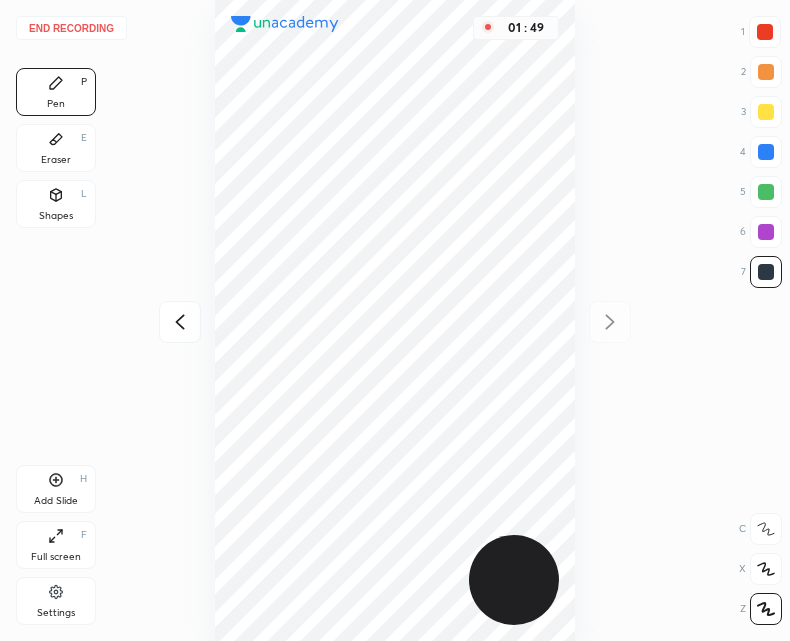 click 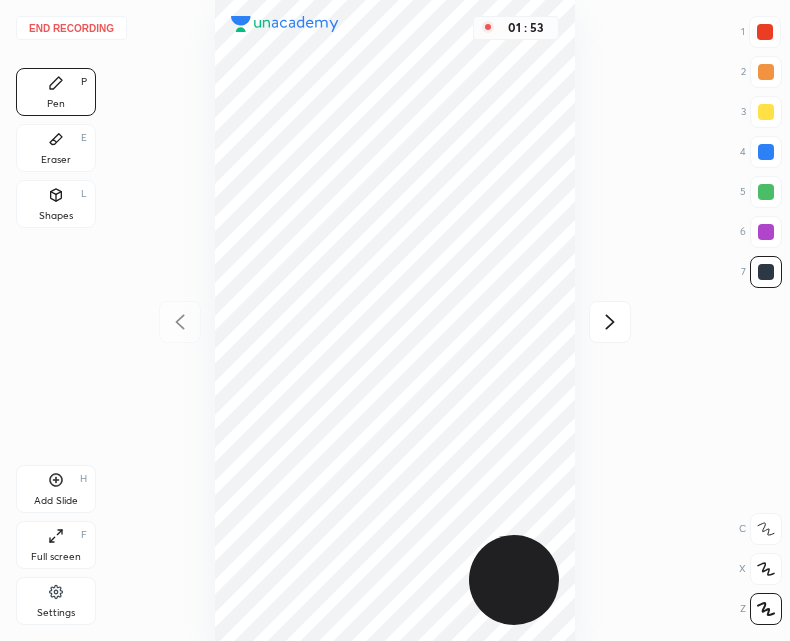 click on "Add Slide H" at bounding box center [56, 489] 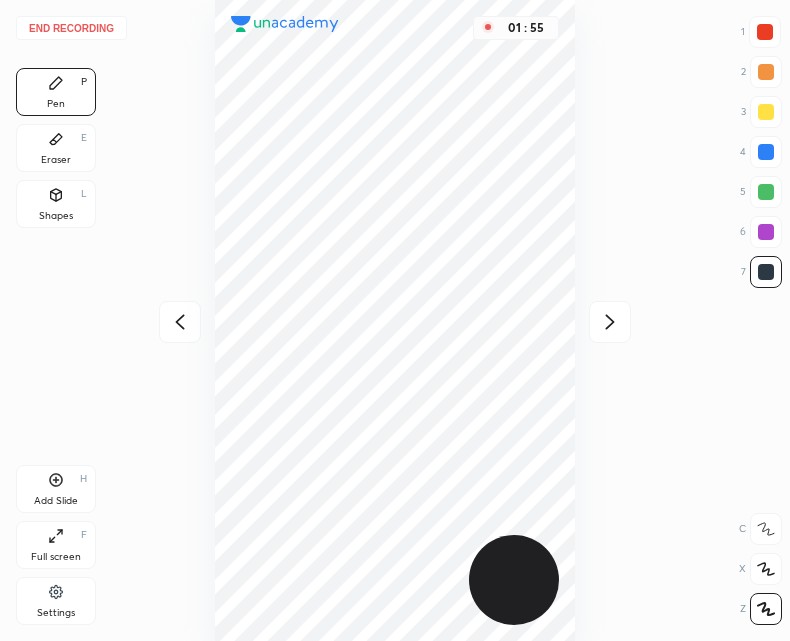 click 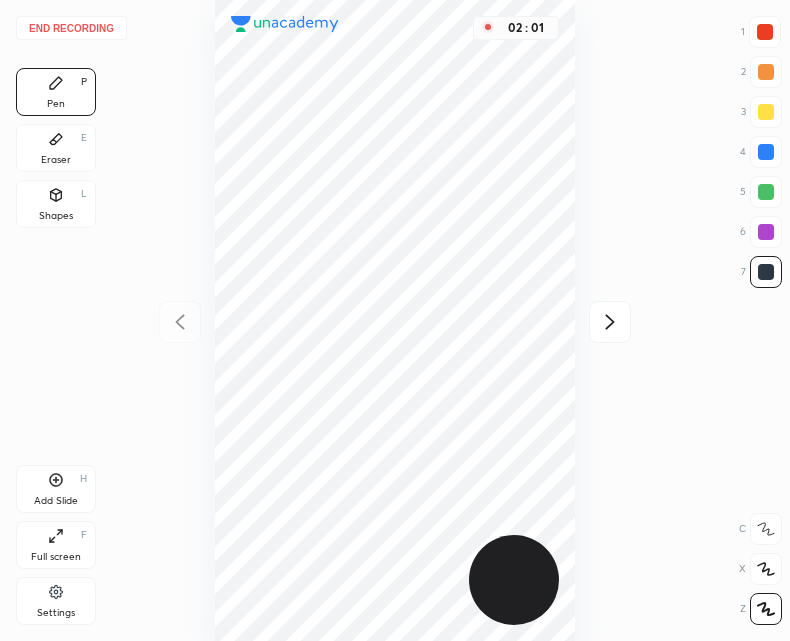 click 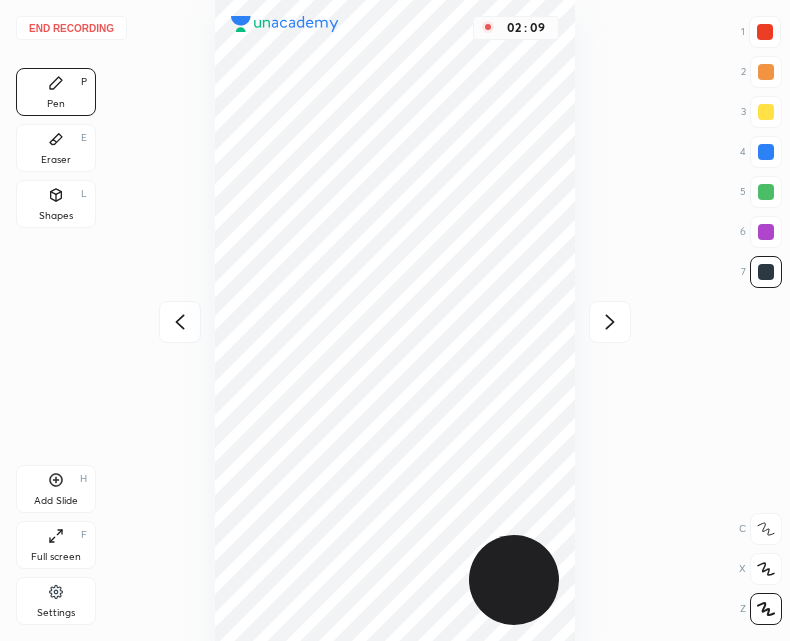 click at bounding box center (180, 322) 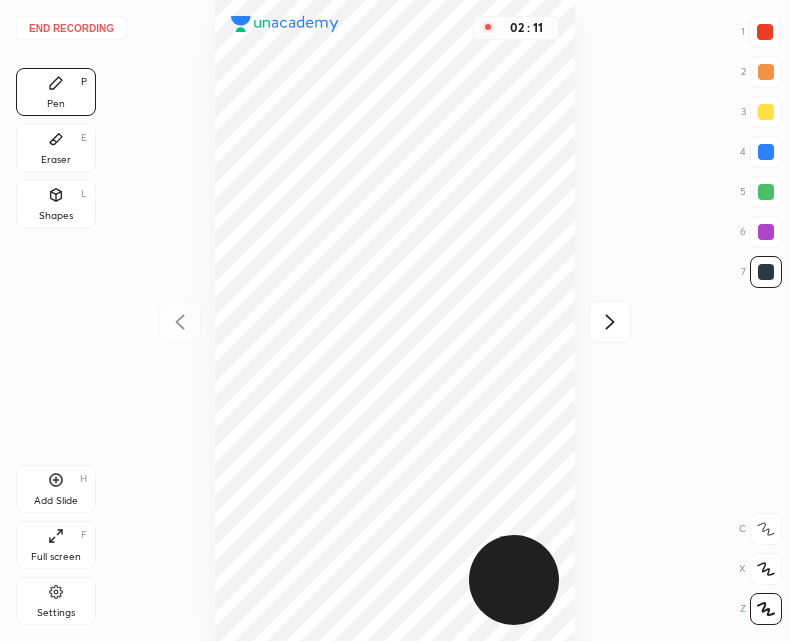 click 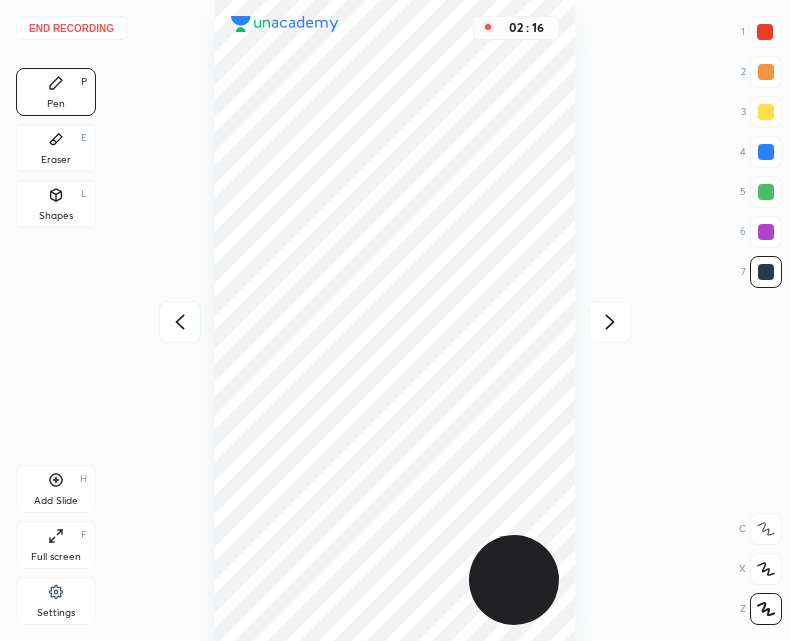 click 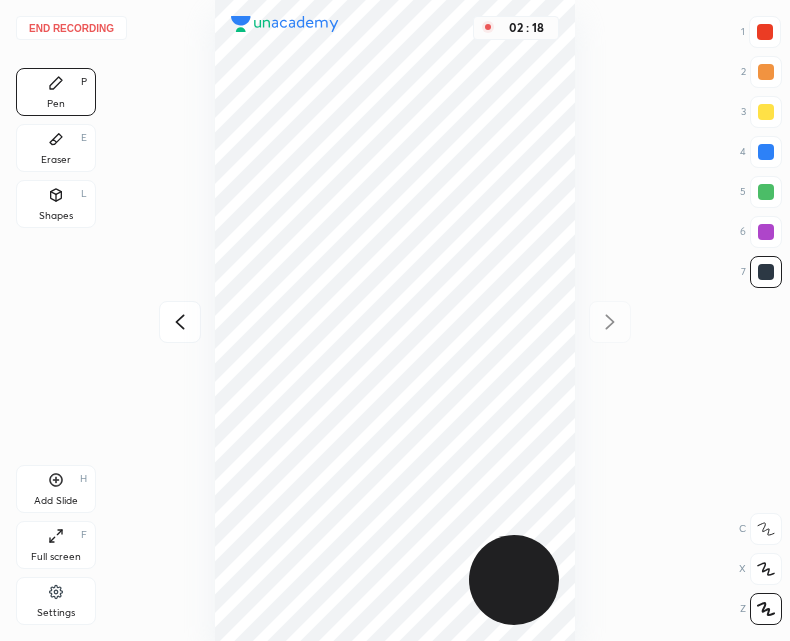 click 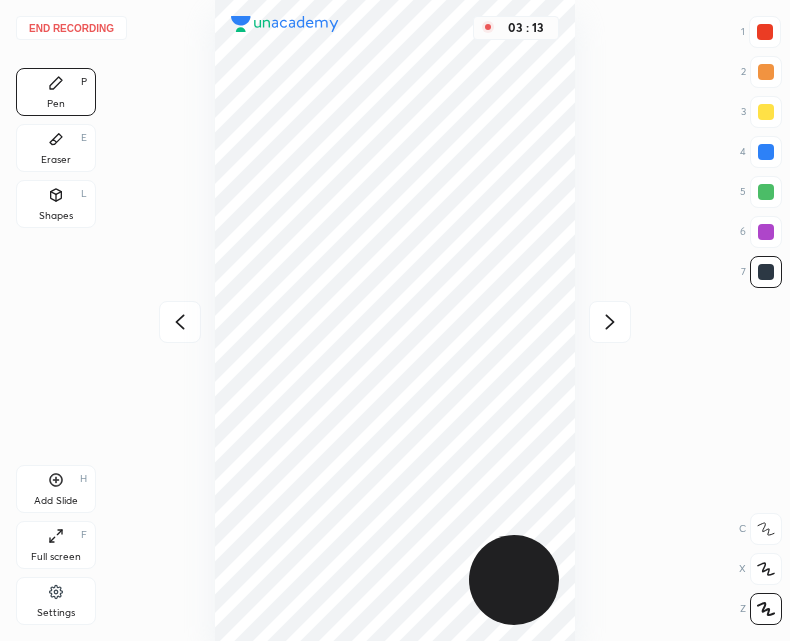 click at bounding box center (180, 322) 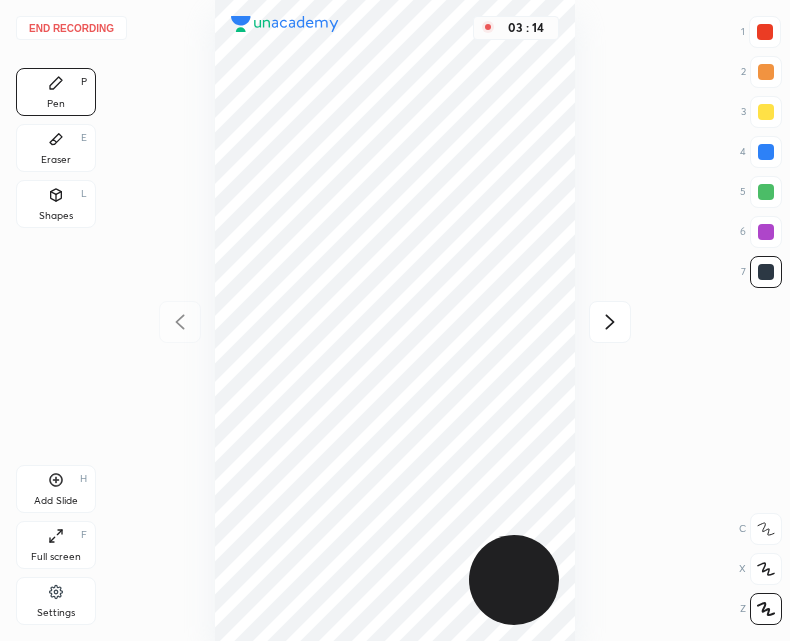 click 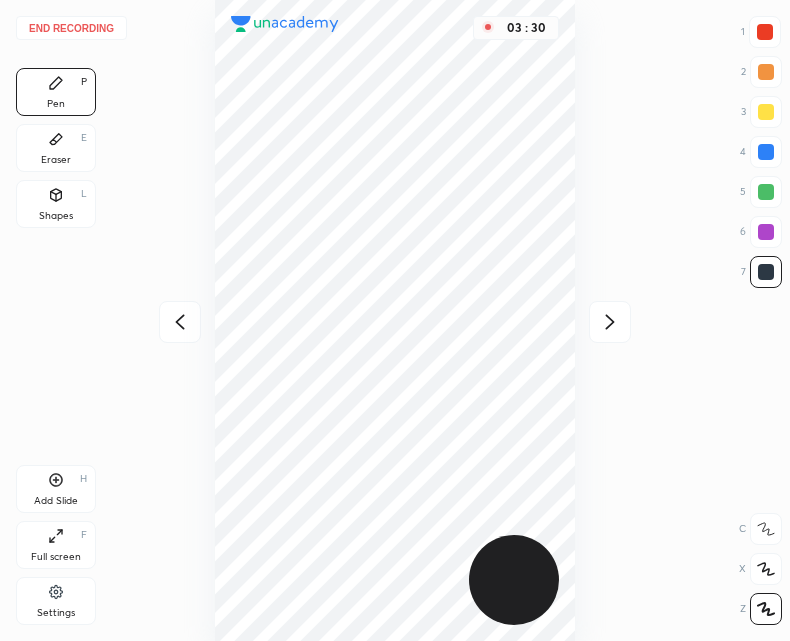 click on "Add Slide H" at bounding box center [56, 489] 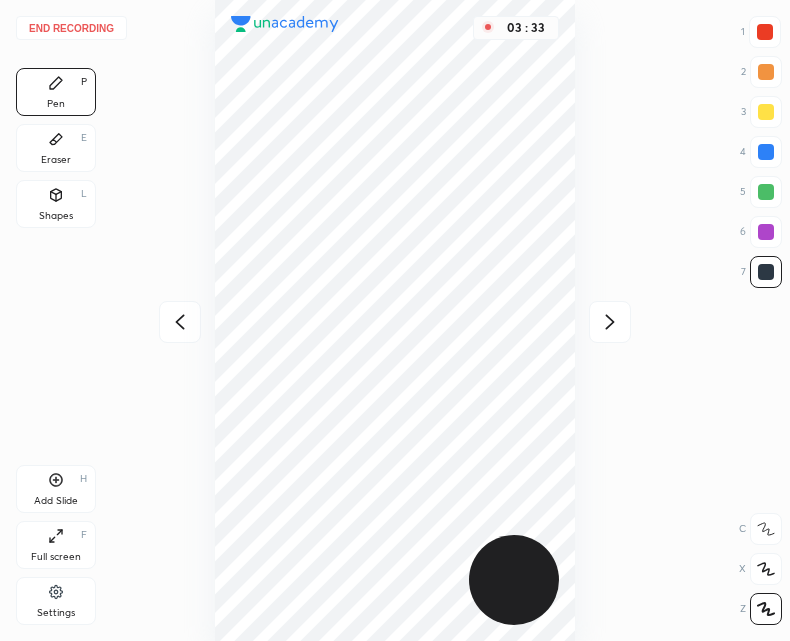 click 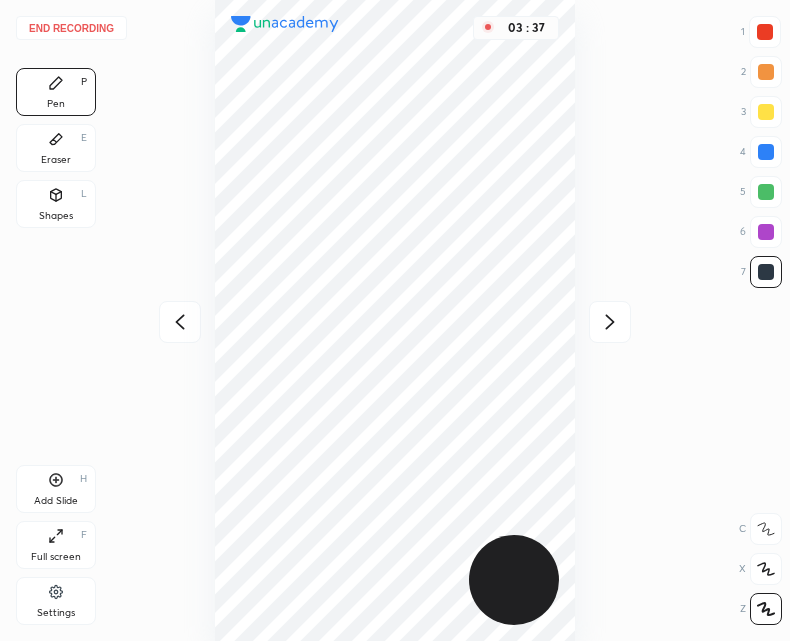 click 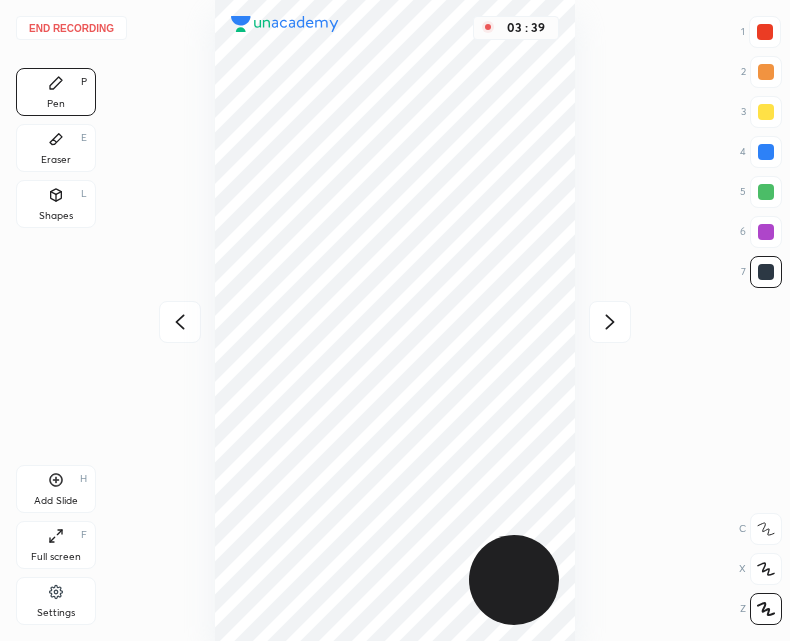 click 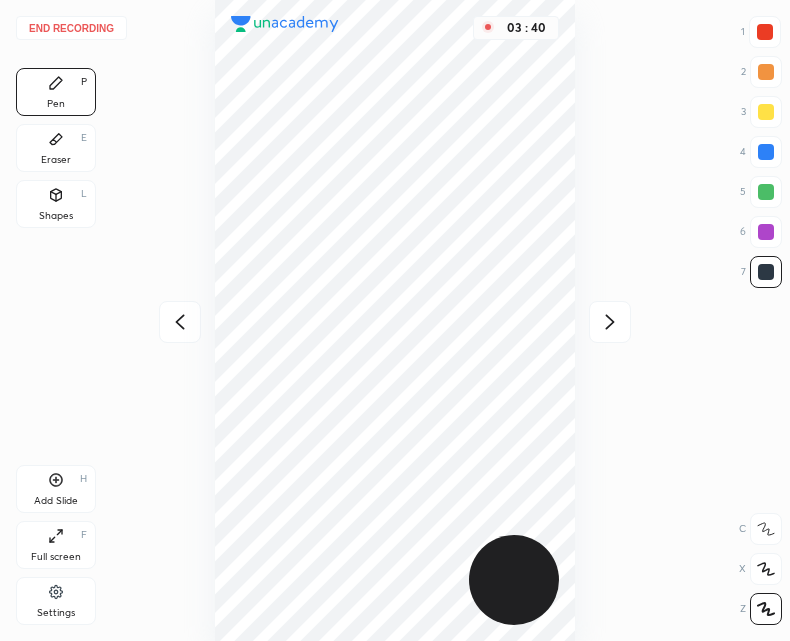 click 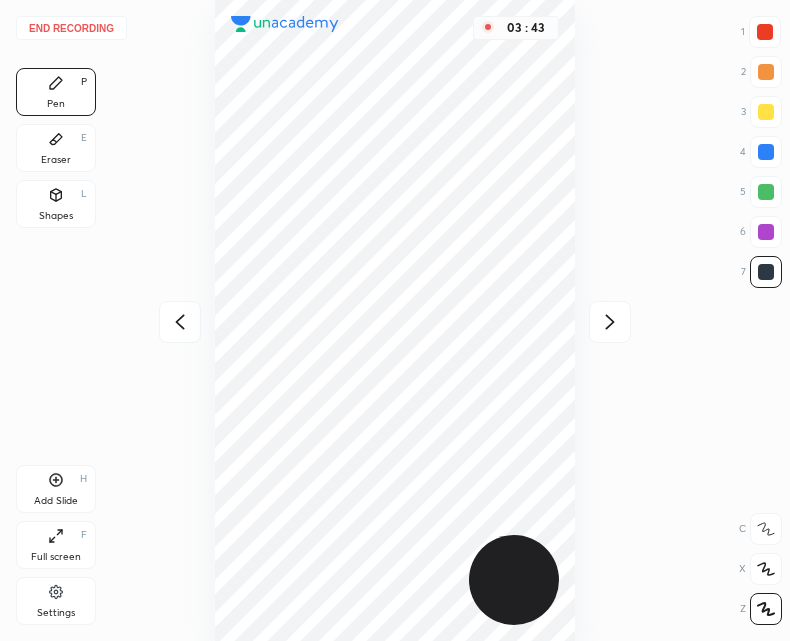 click 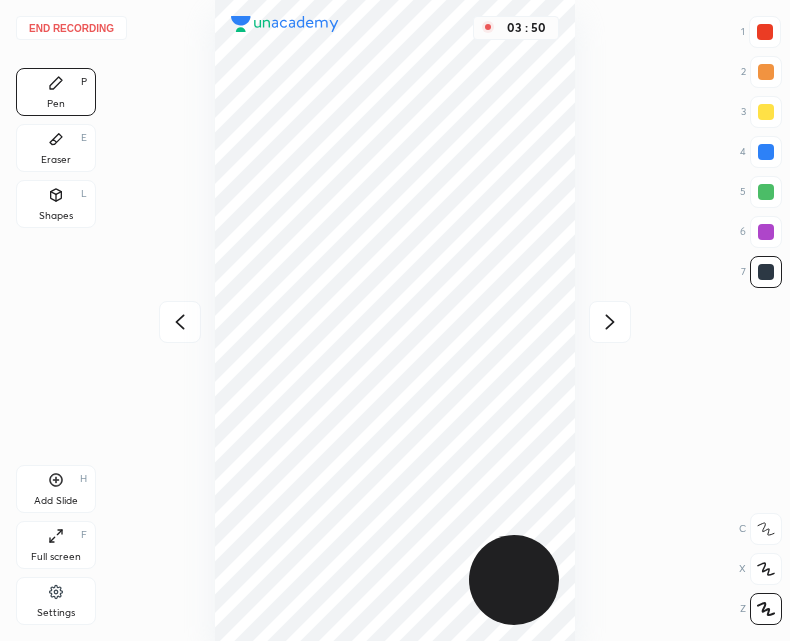 click 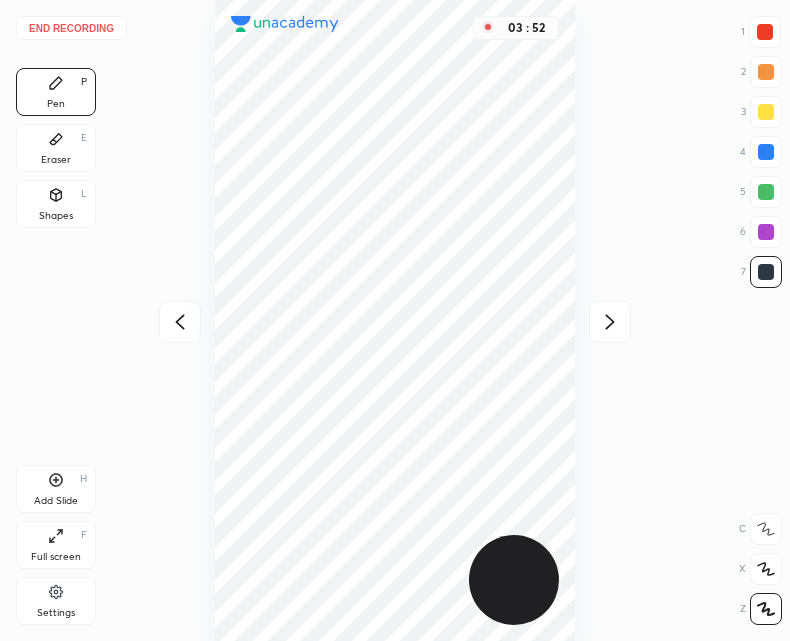 click on "Eraser E" at bounding box center (56, 148) 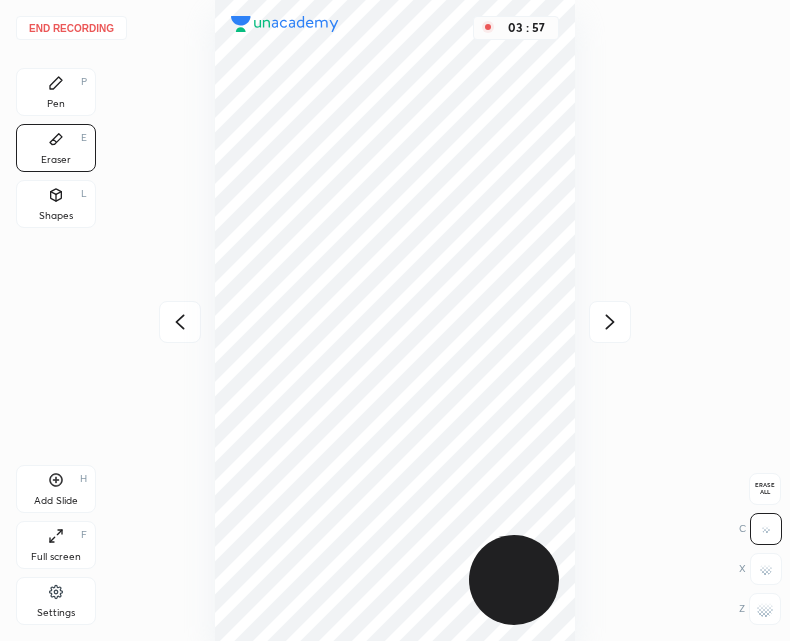 click on "Pen" at bounding box center (56, 104) 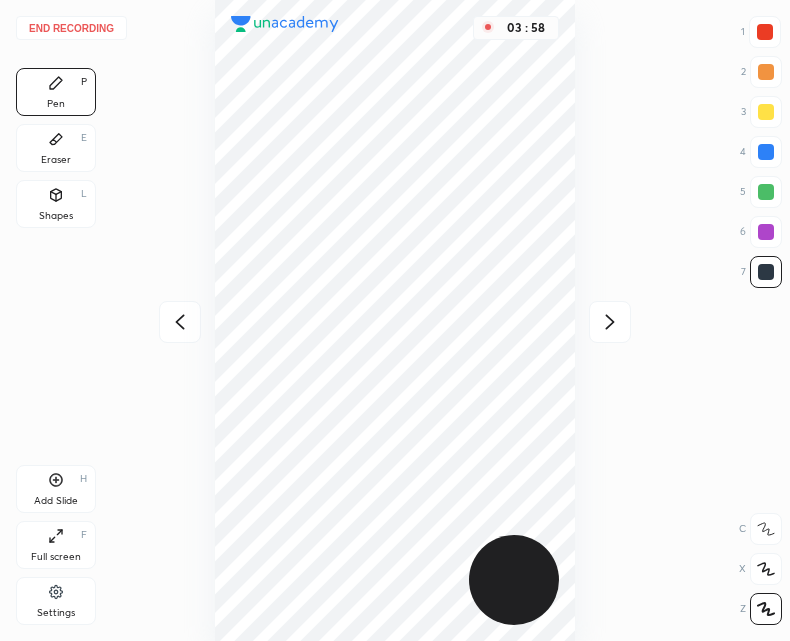 click 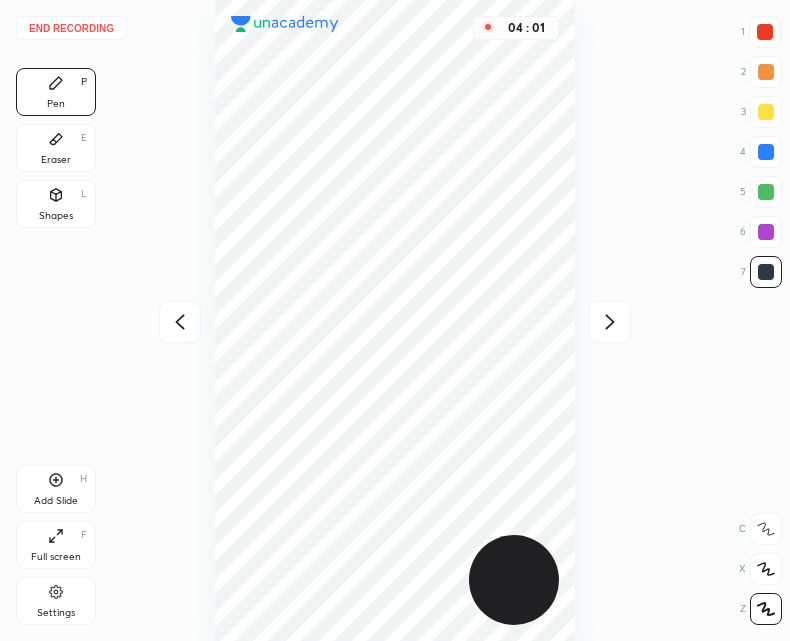 click 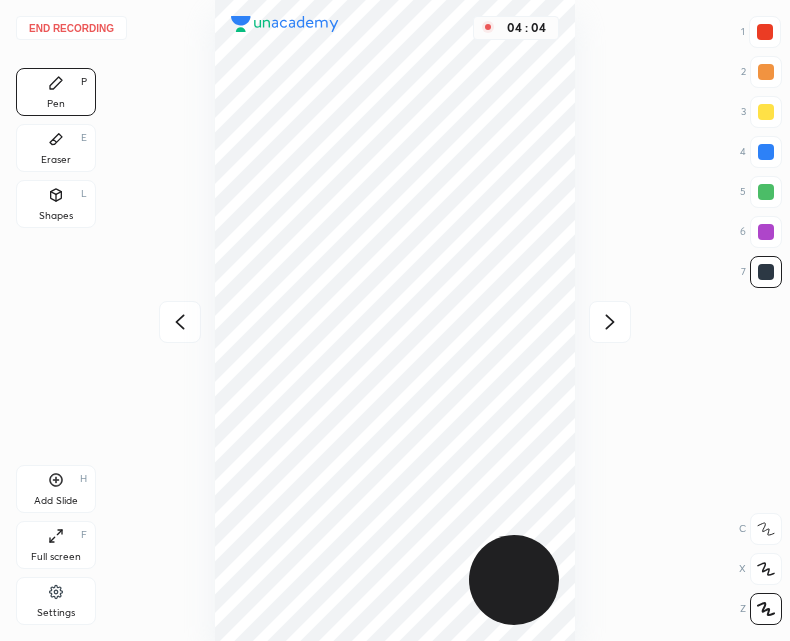 click 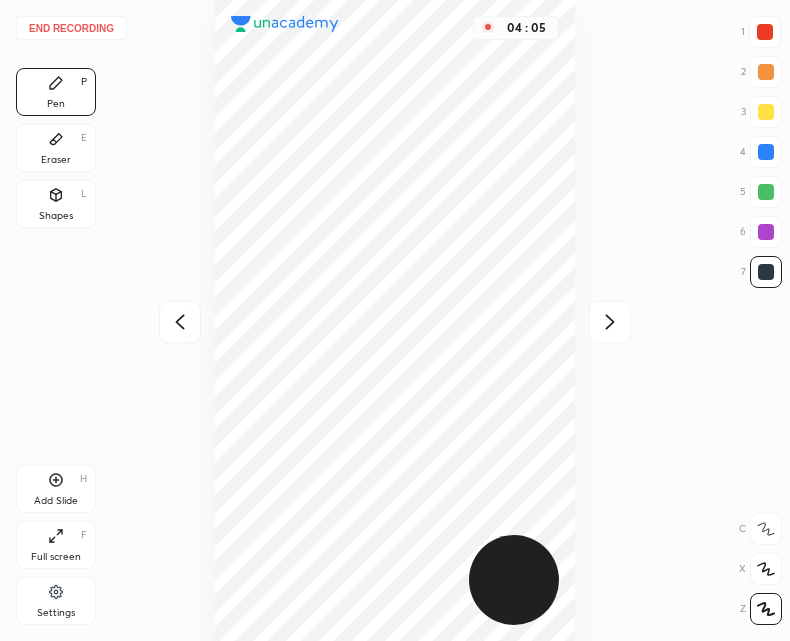 click at bounding box center [610, 322] 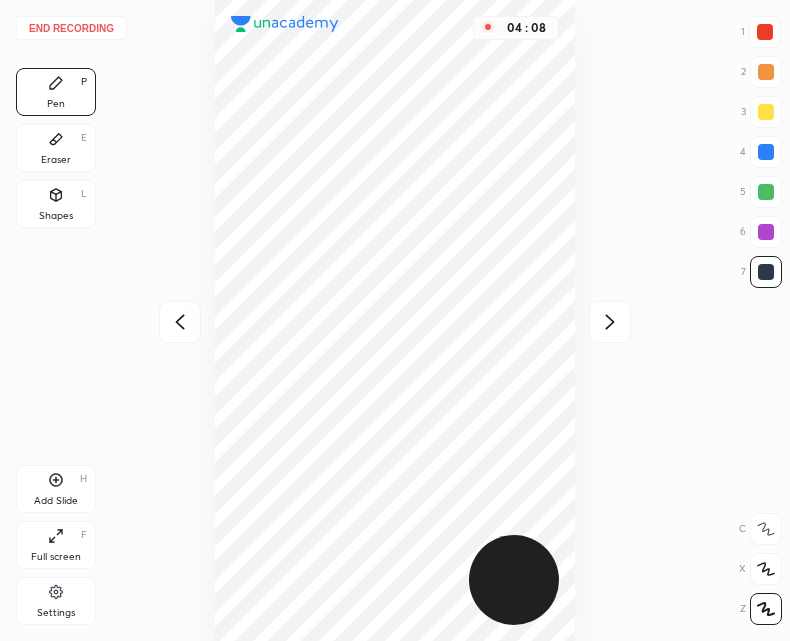 click at bounding box center [180, 322] 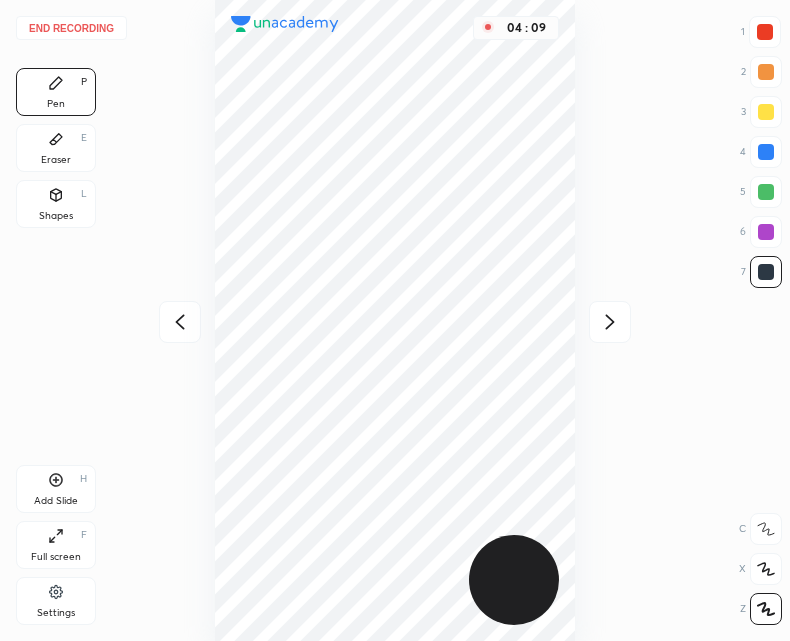 click 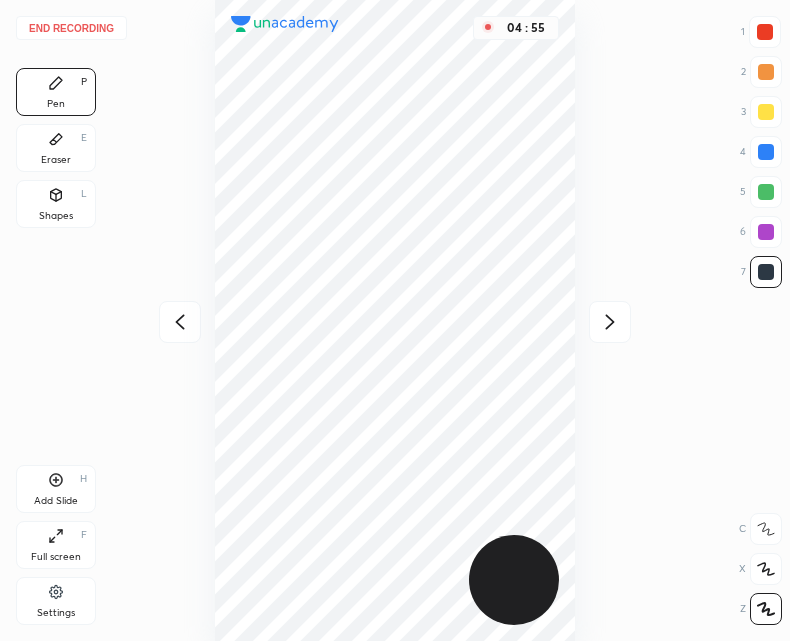 click 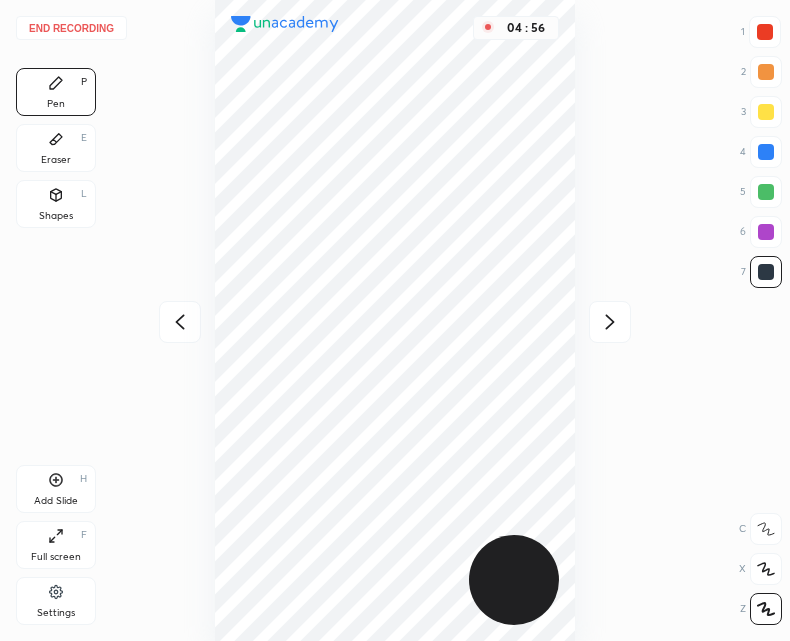 click 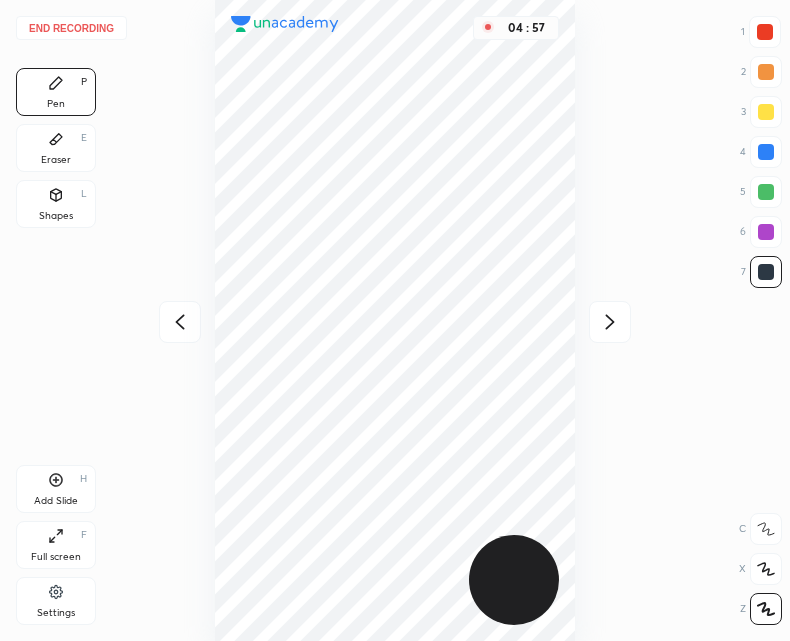 click 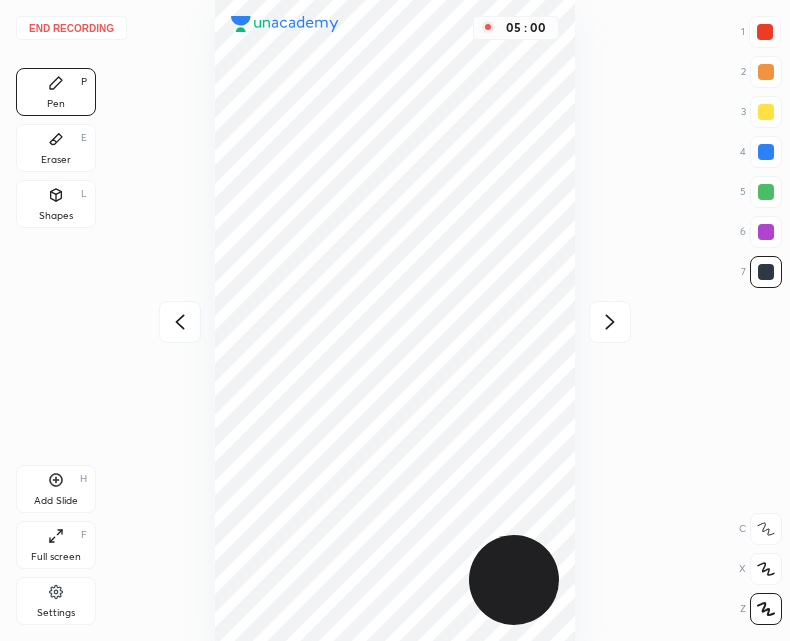 click 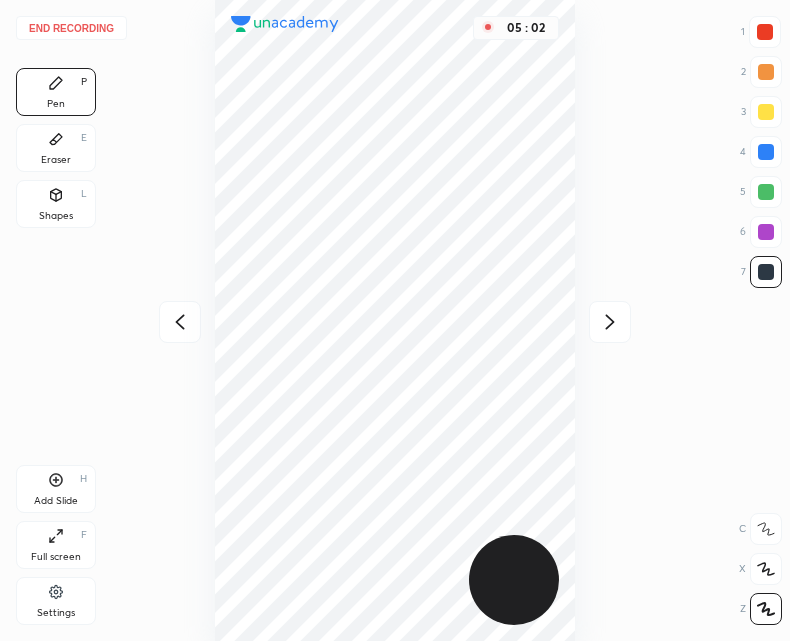 click 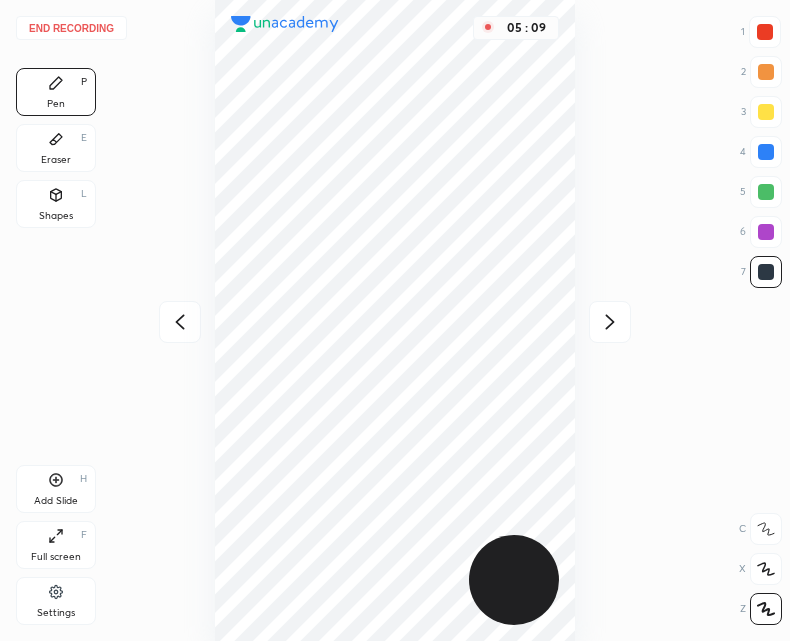 click 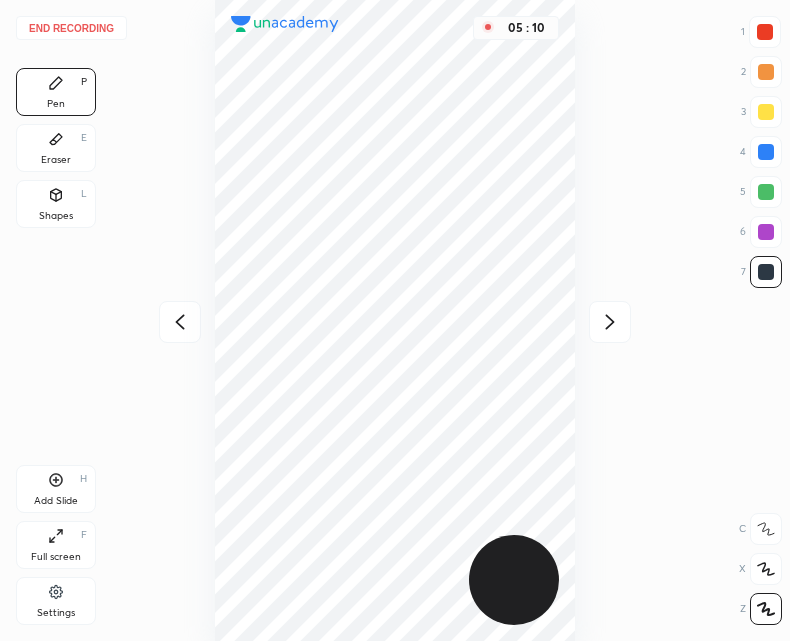 click 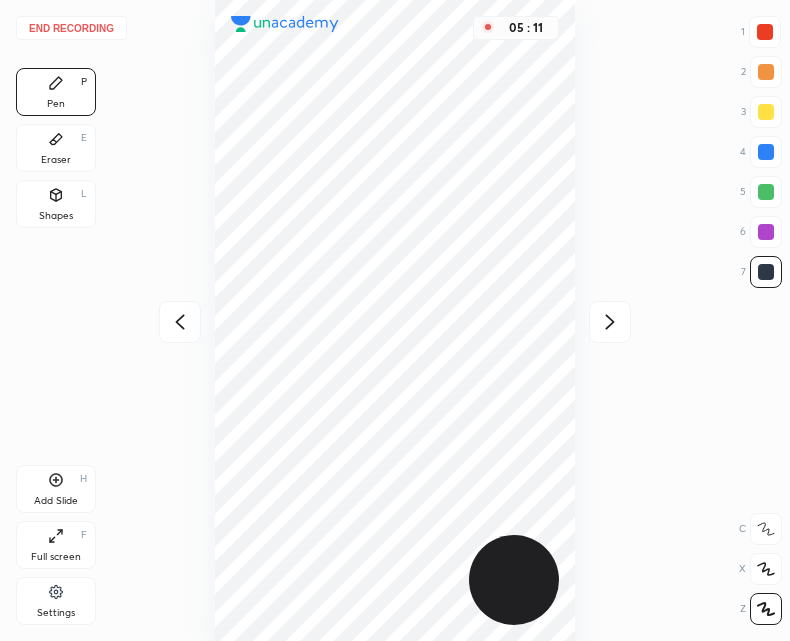 click 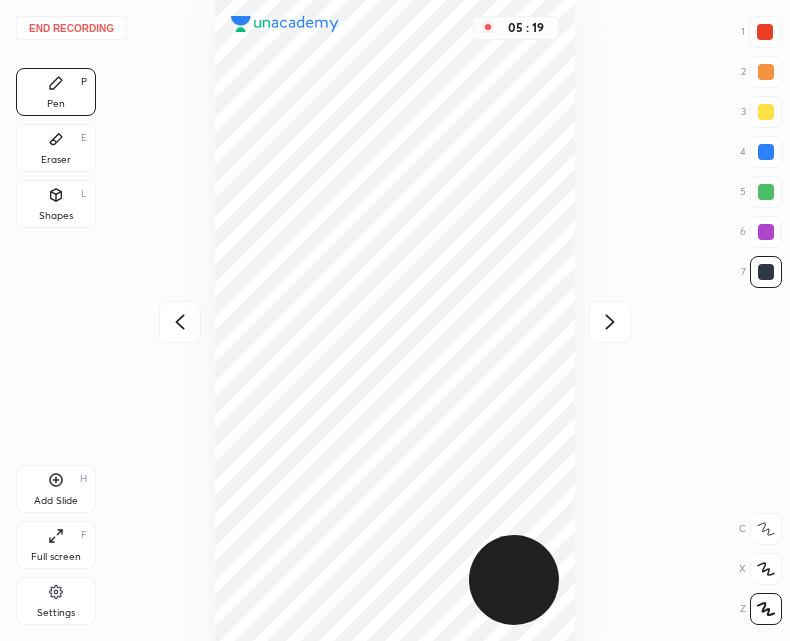 click on "End recording" at bounding box center [71, 28] 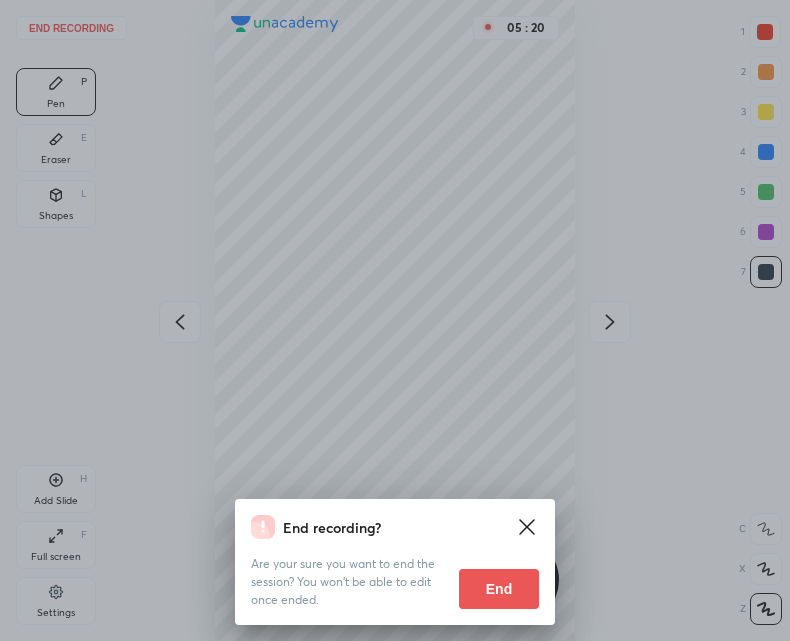 click on "End" at bounding box center [499, 589] 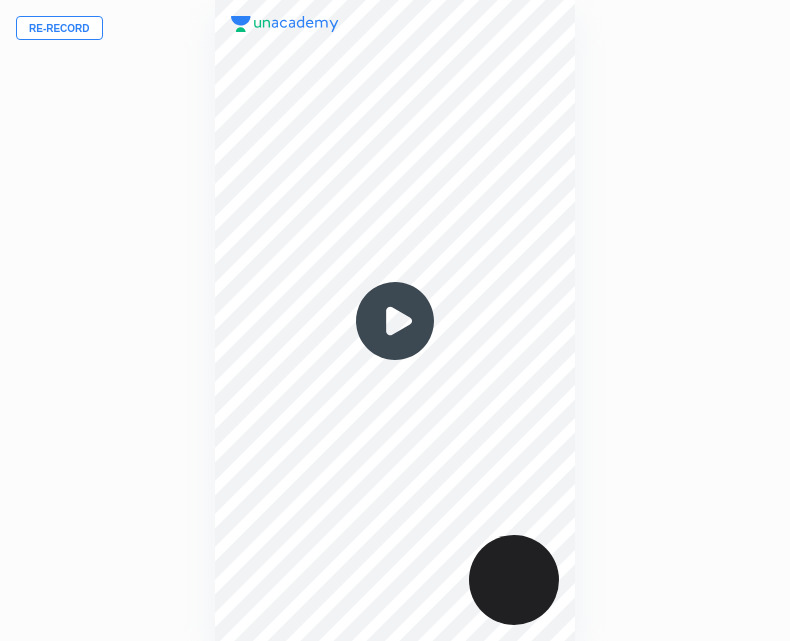 click at bounding box center [395, 321] 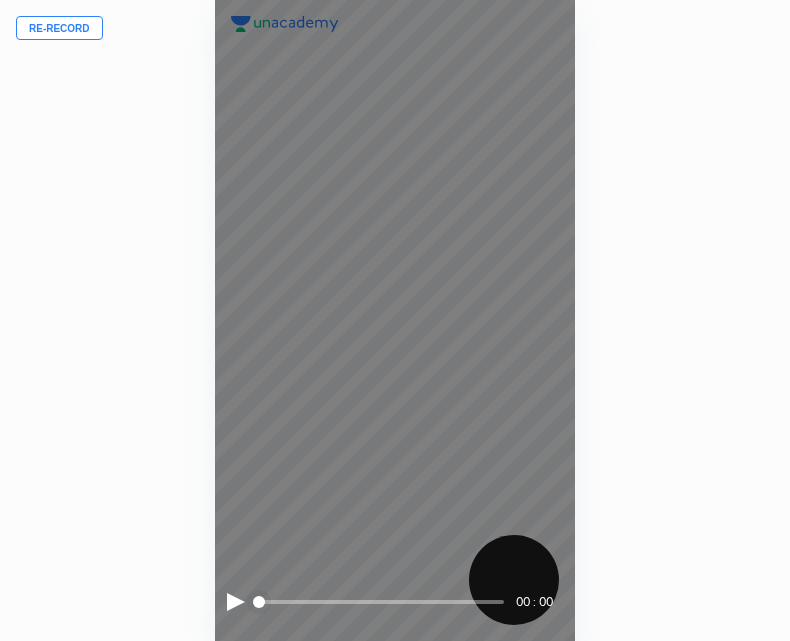 click at bounding box center [236, 602] 